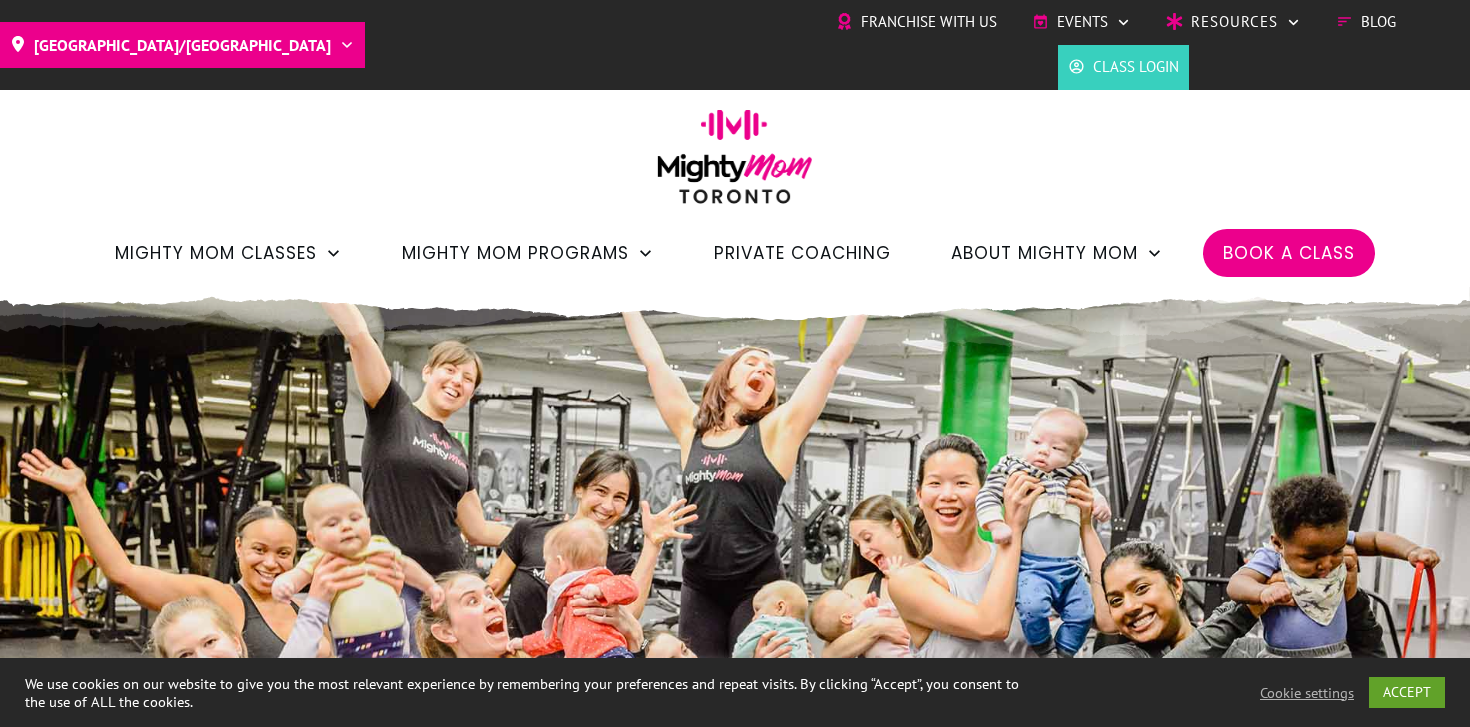 scroll, scrollTop: 0, scrollLeft: 0, axis: both 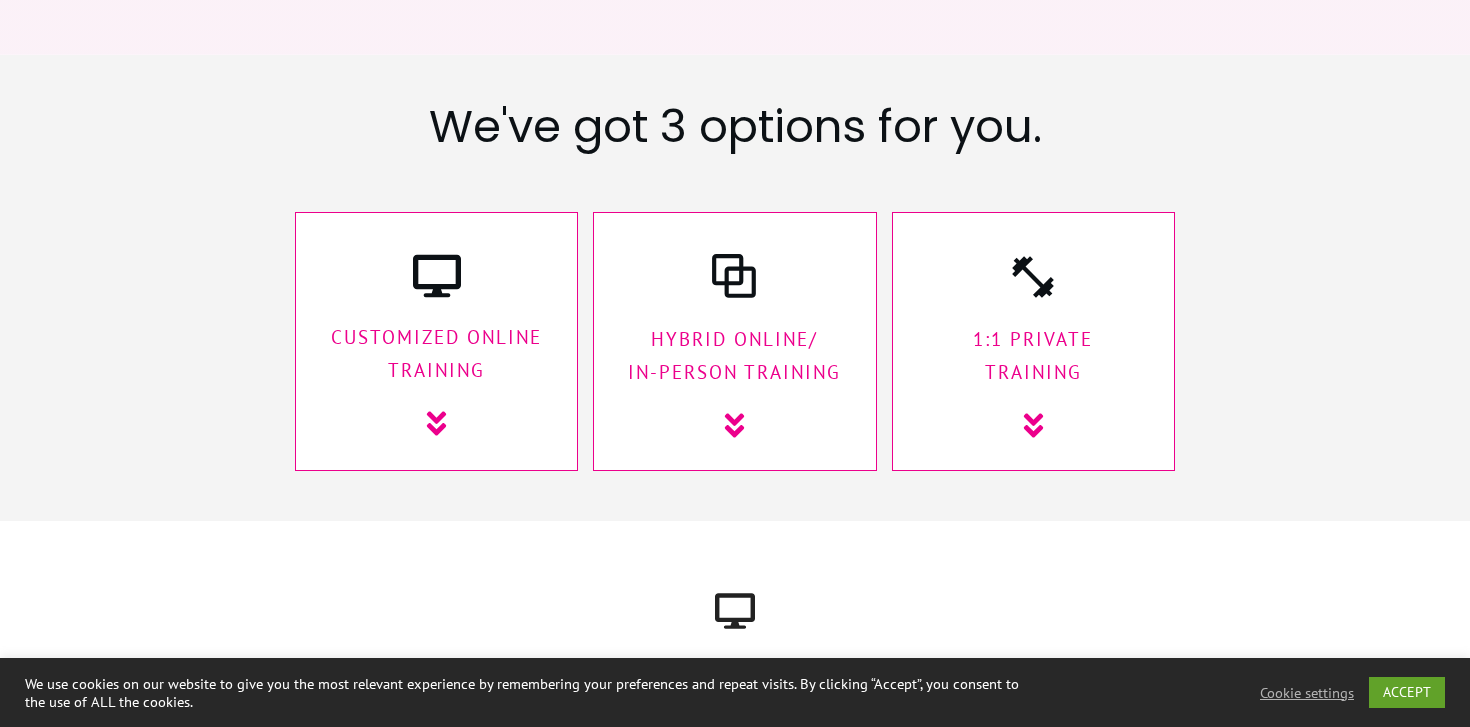 click on "1:1 Private  Training" at bounding box center (1033, 347) 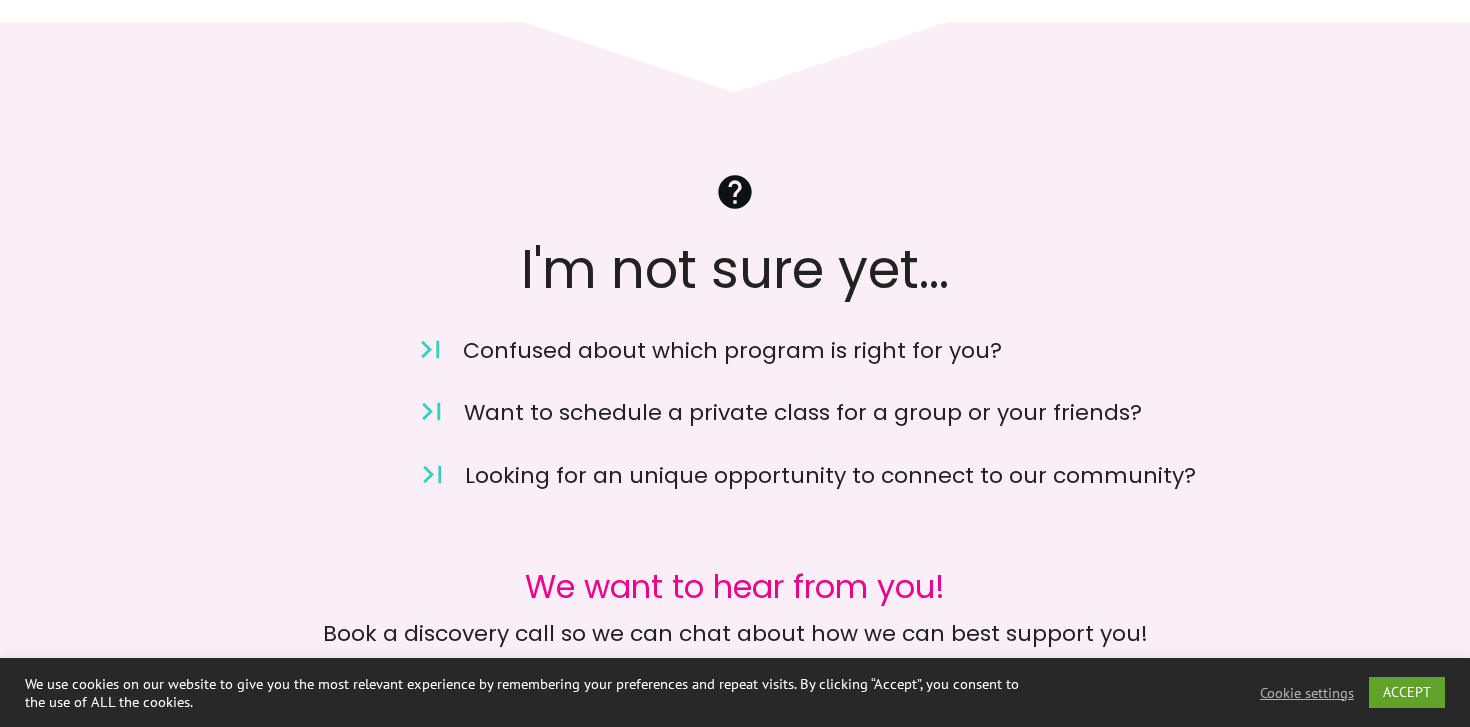 scroll, scrollTop: 13866, scrollLeft: 0, axis: vertical 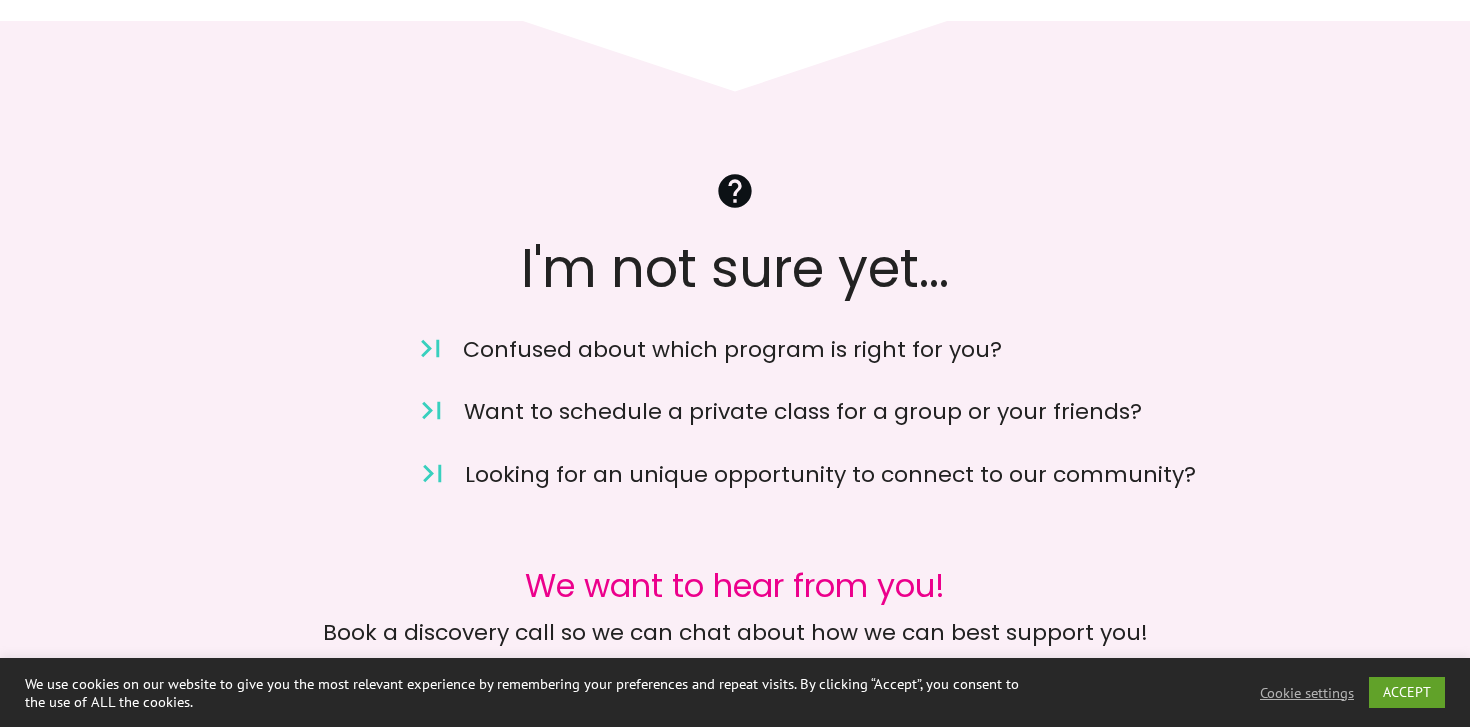 click on "Confused about which program is right for you?" at bounding box center [869, 362] 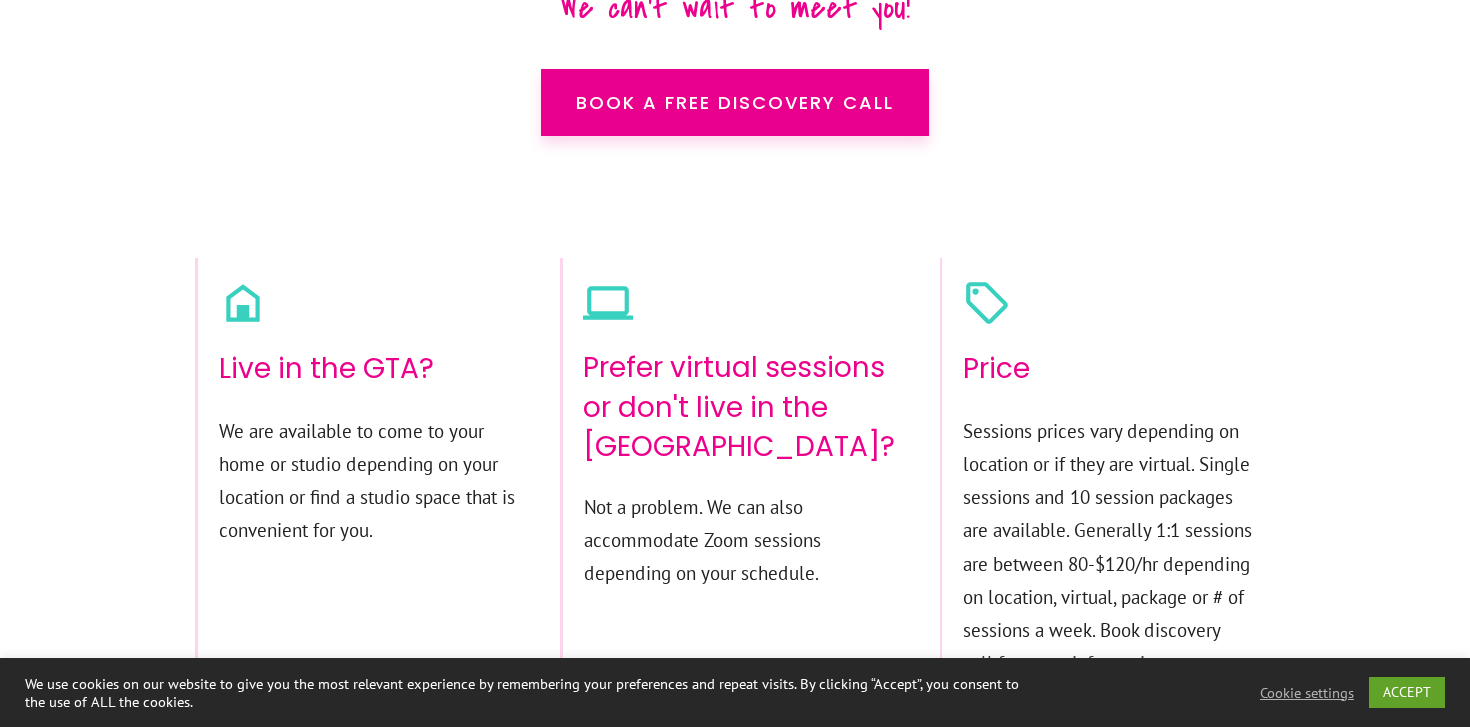 scroll, scrollTop: 12753, scrollLeft: 0, axis: vertical 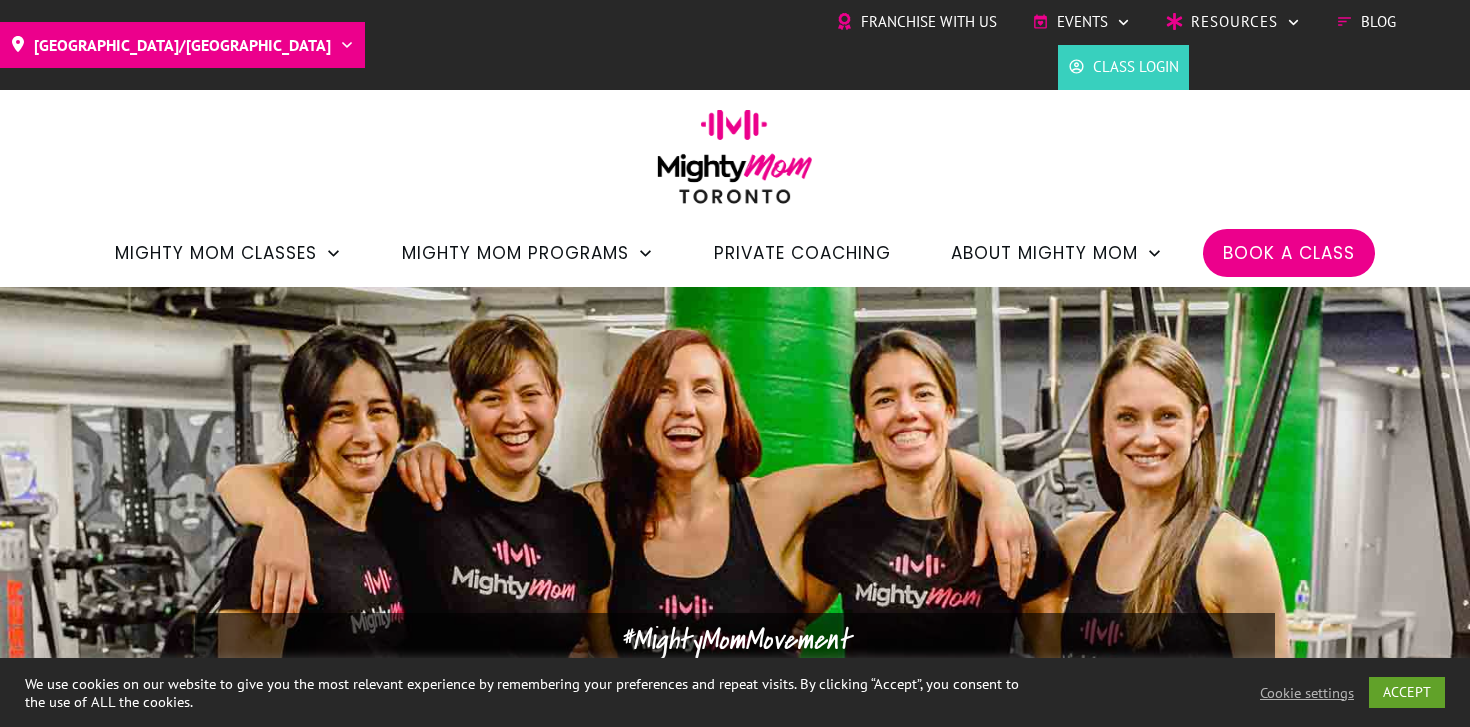 click on "Private Coaching" at bounding box center [802, 253] 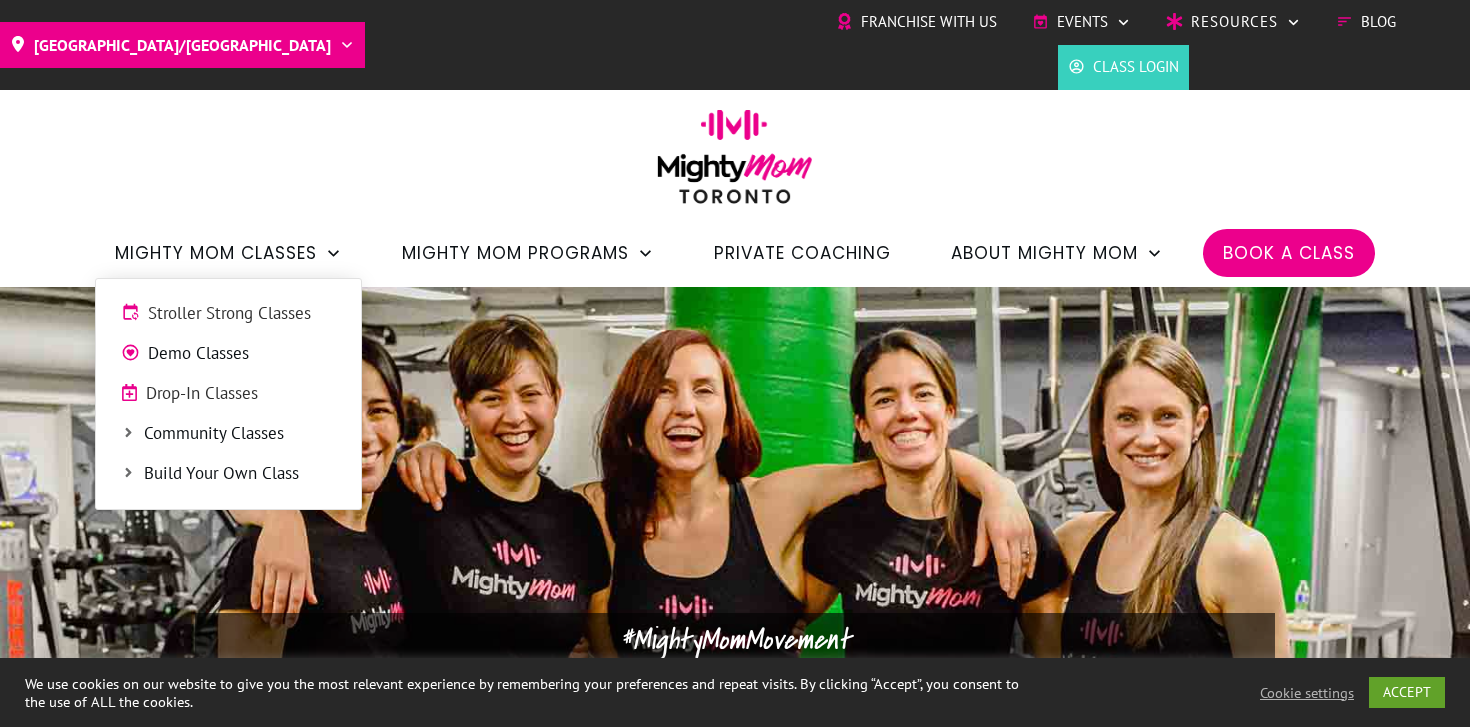 click on "Drop-In Classes" at bounding box center (241, 394) 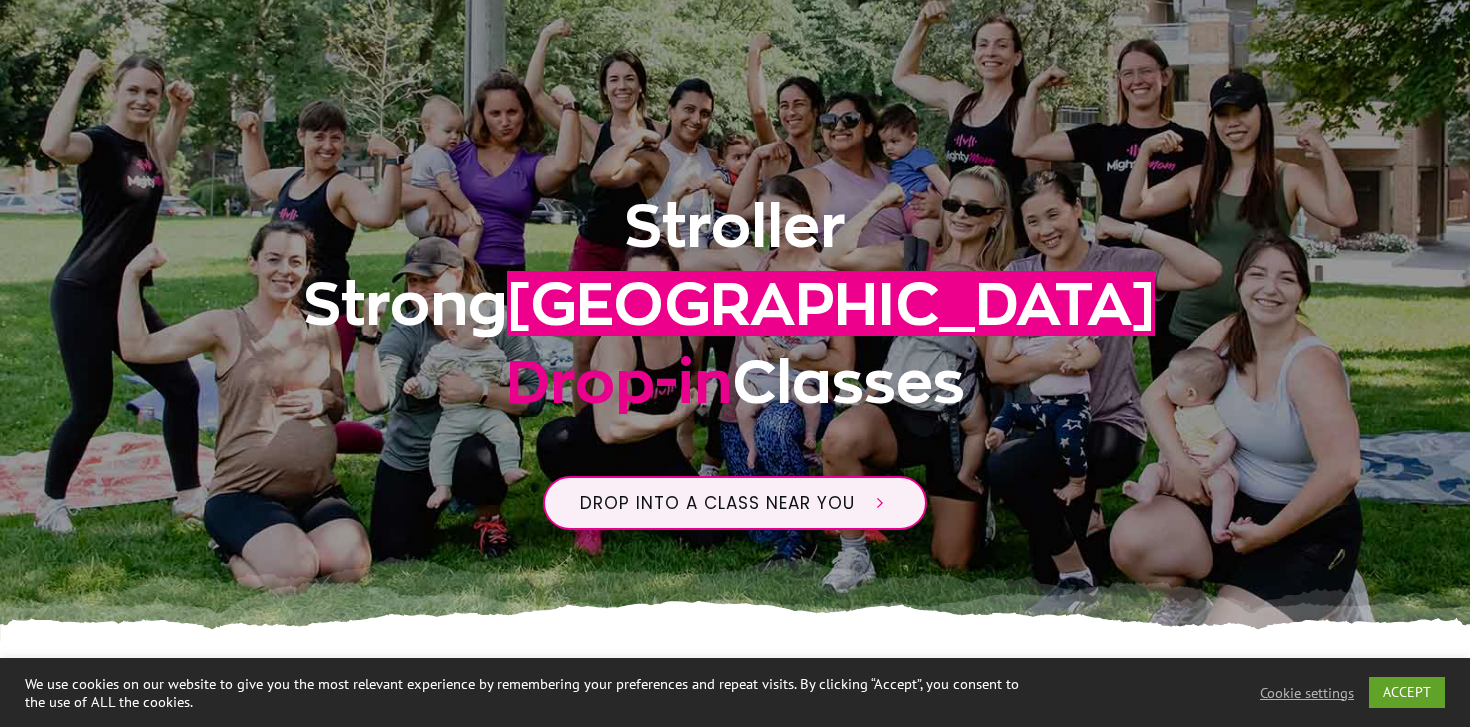 scroll, scrollTop: 18, scrollLeft: 0, axis: vertical 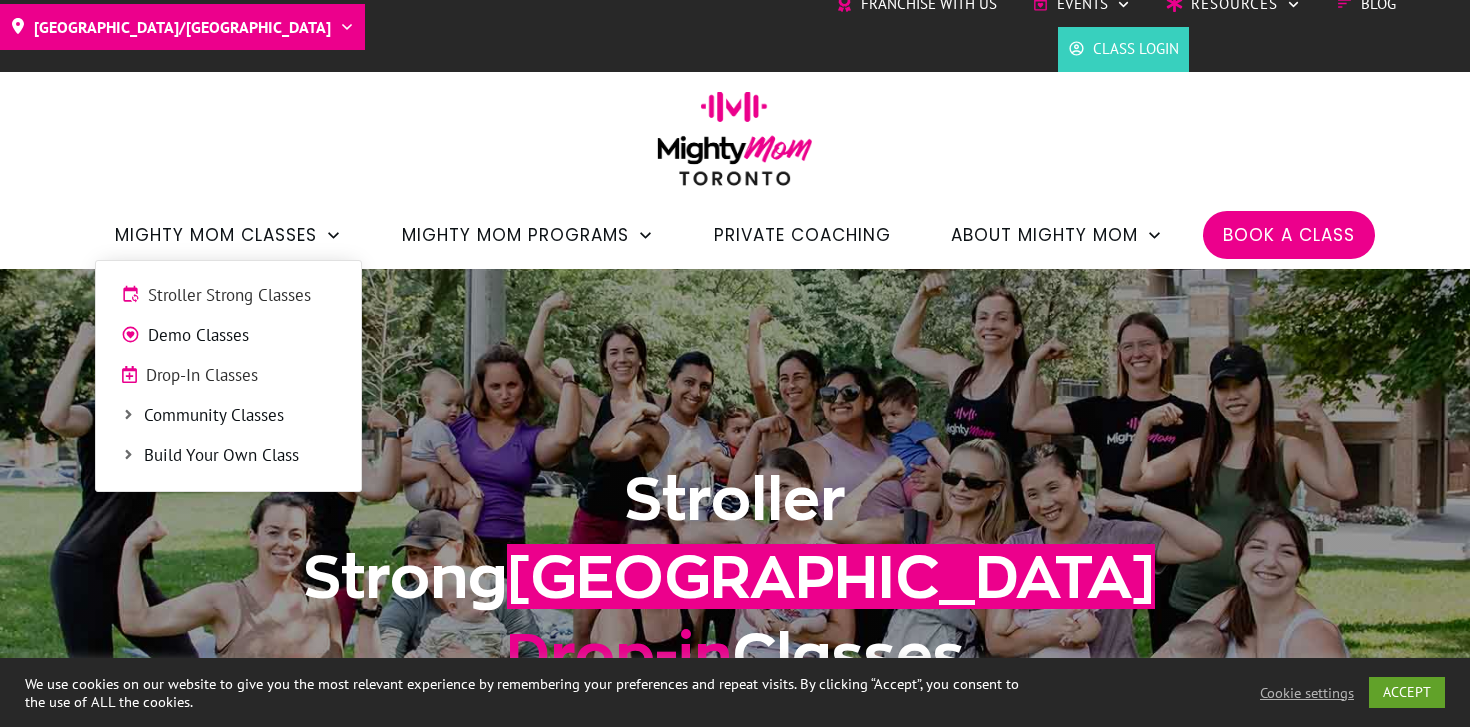 click on "Community Classes" at bounding box center [240, 416] 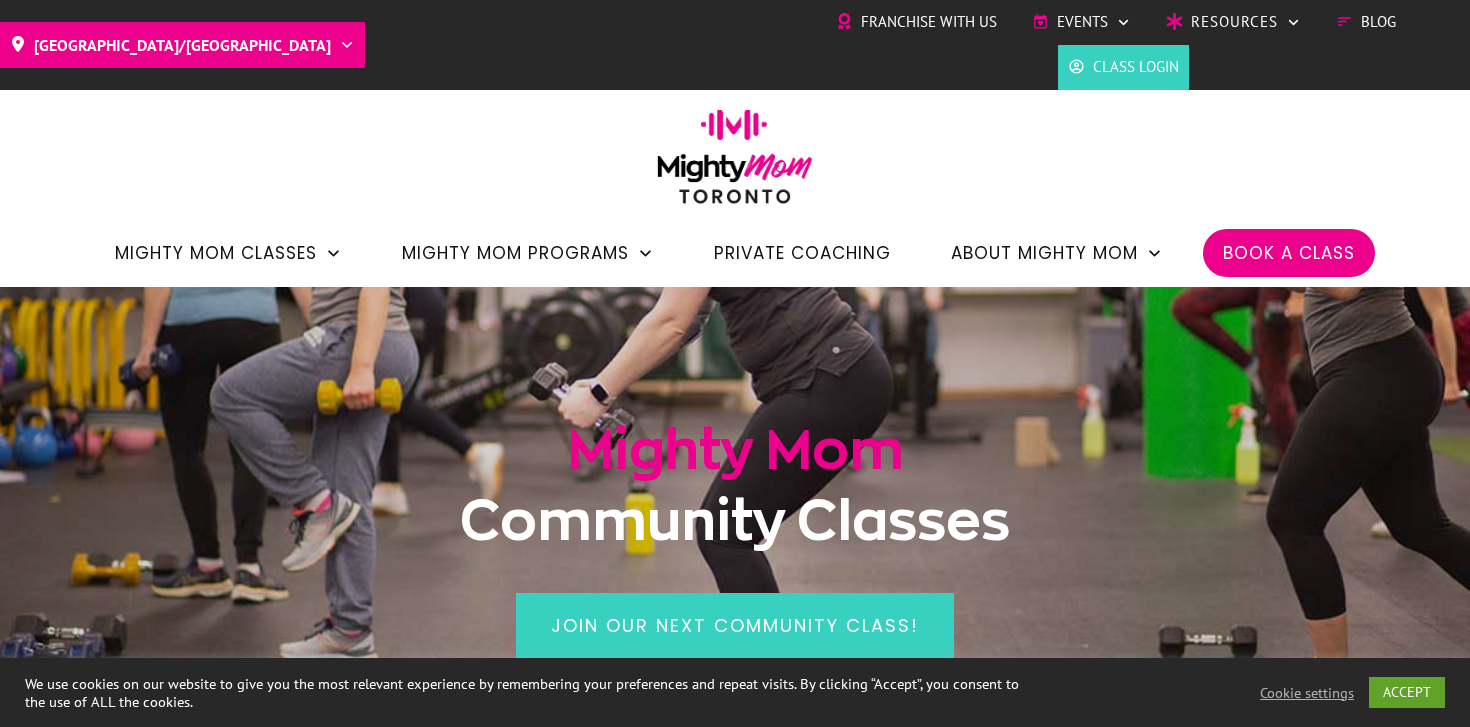 scroll, scrollTop: 0, scrollLeft: 0, axis: both 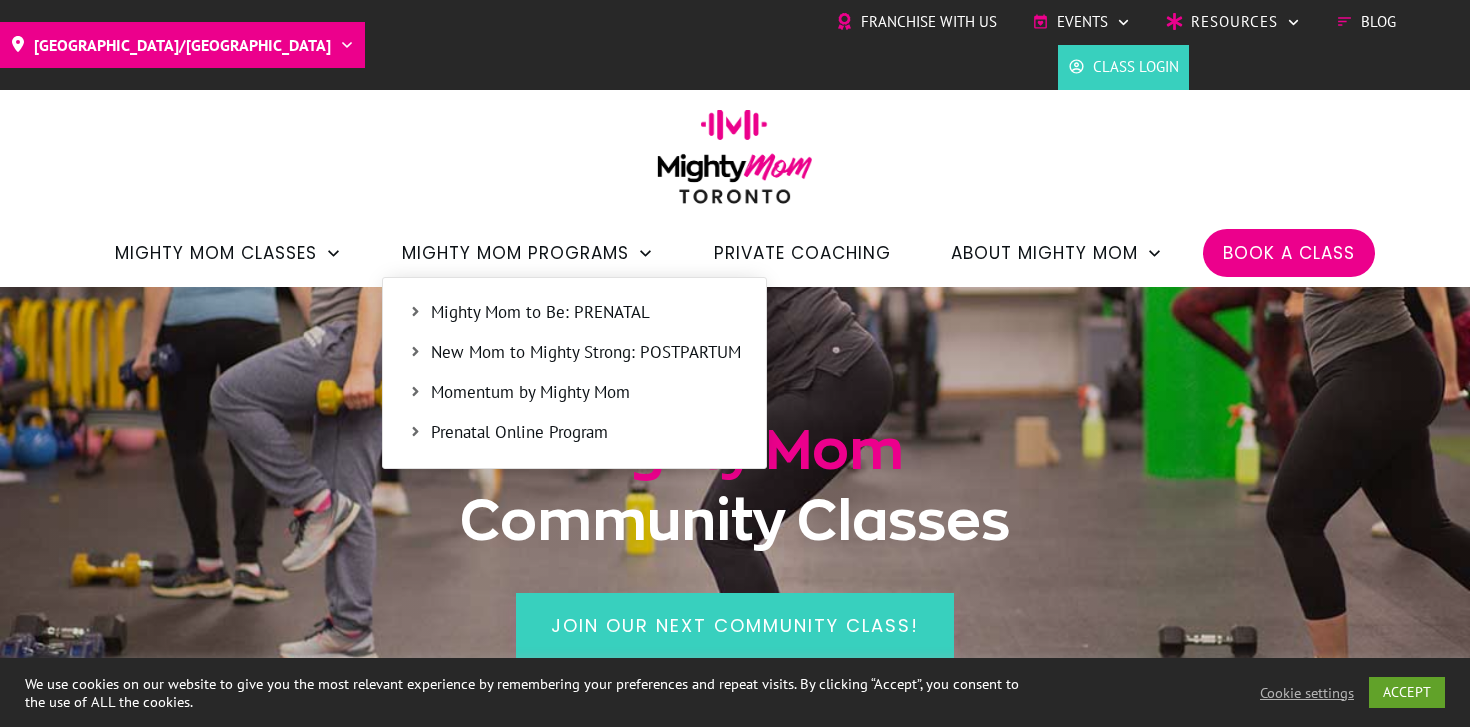 click on "Mighty Mom to Be: PRENATAL" at bounding box center [586, 313] 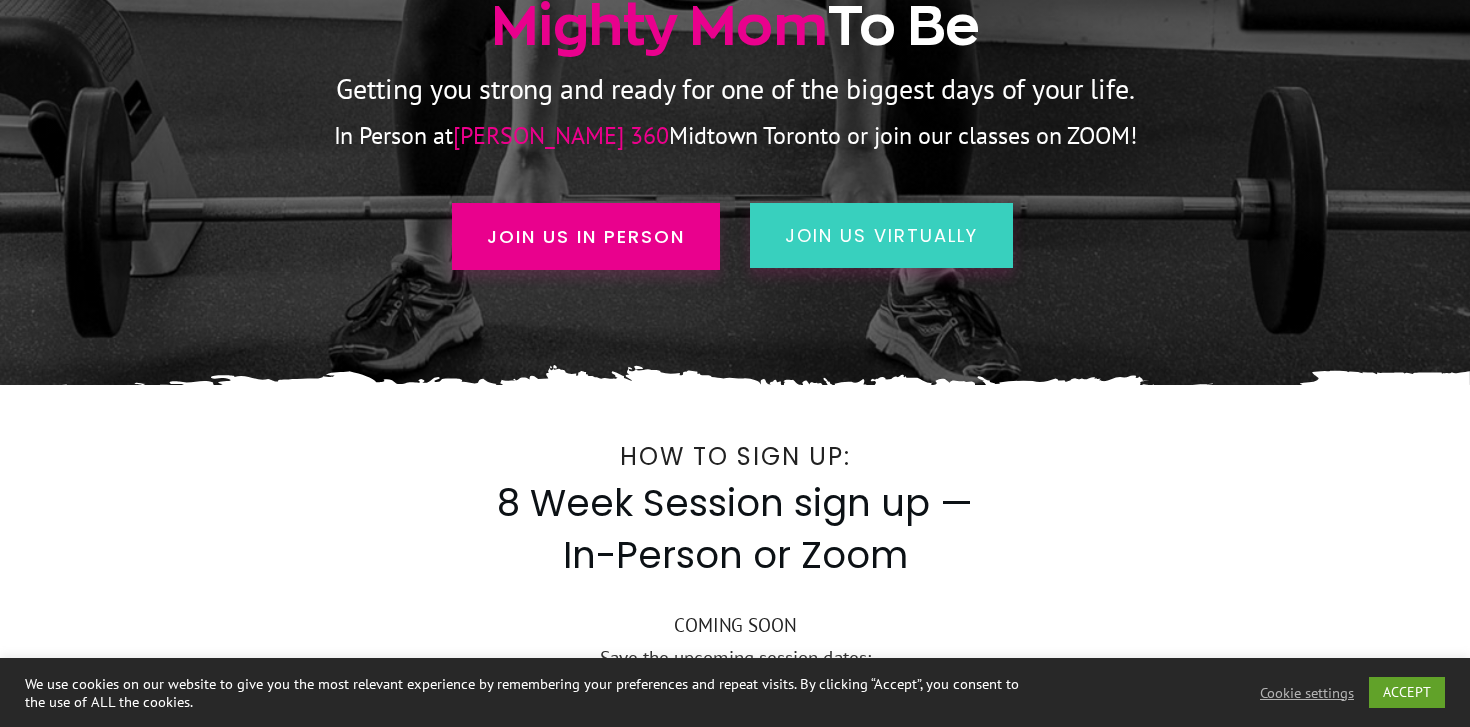 scroll, scrollTop: 376, scrollLeft: 0, axis: vertical 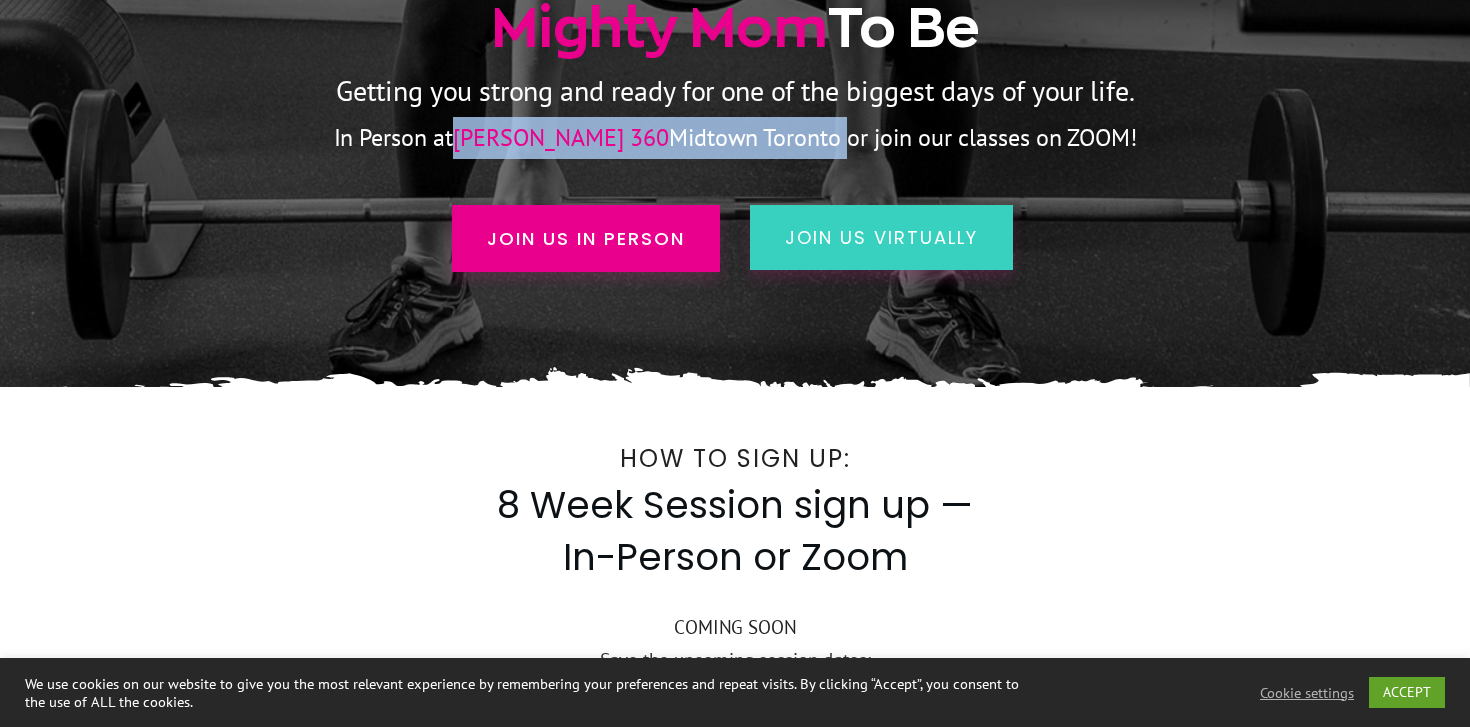 drag, startPoint x: 511, startPoint y: 141, endPoint x: 790, endPoint y: 138, distance: 279.01614 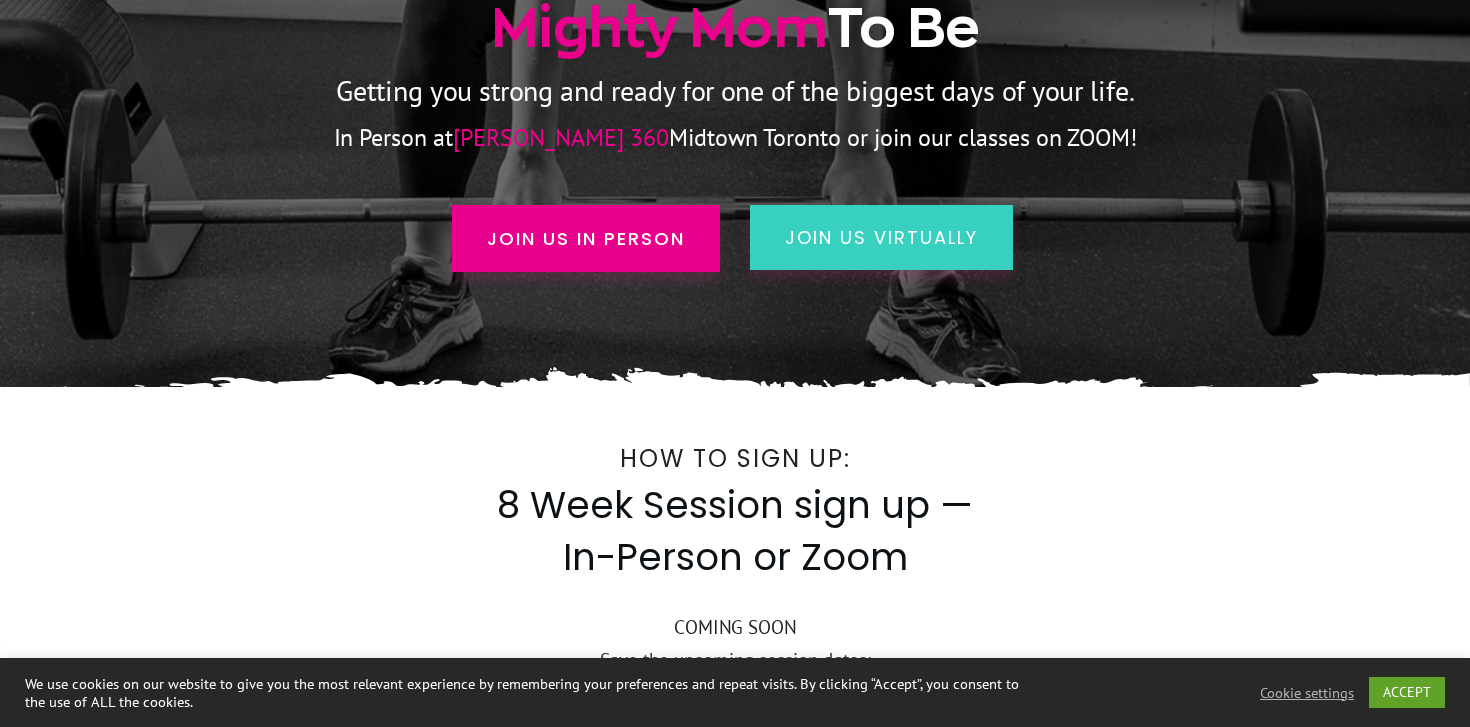 click at bounding box center [735, 2002] 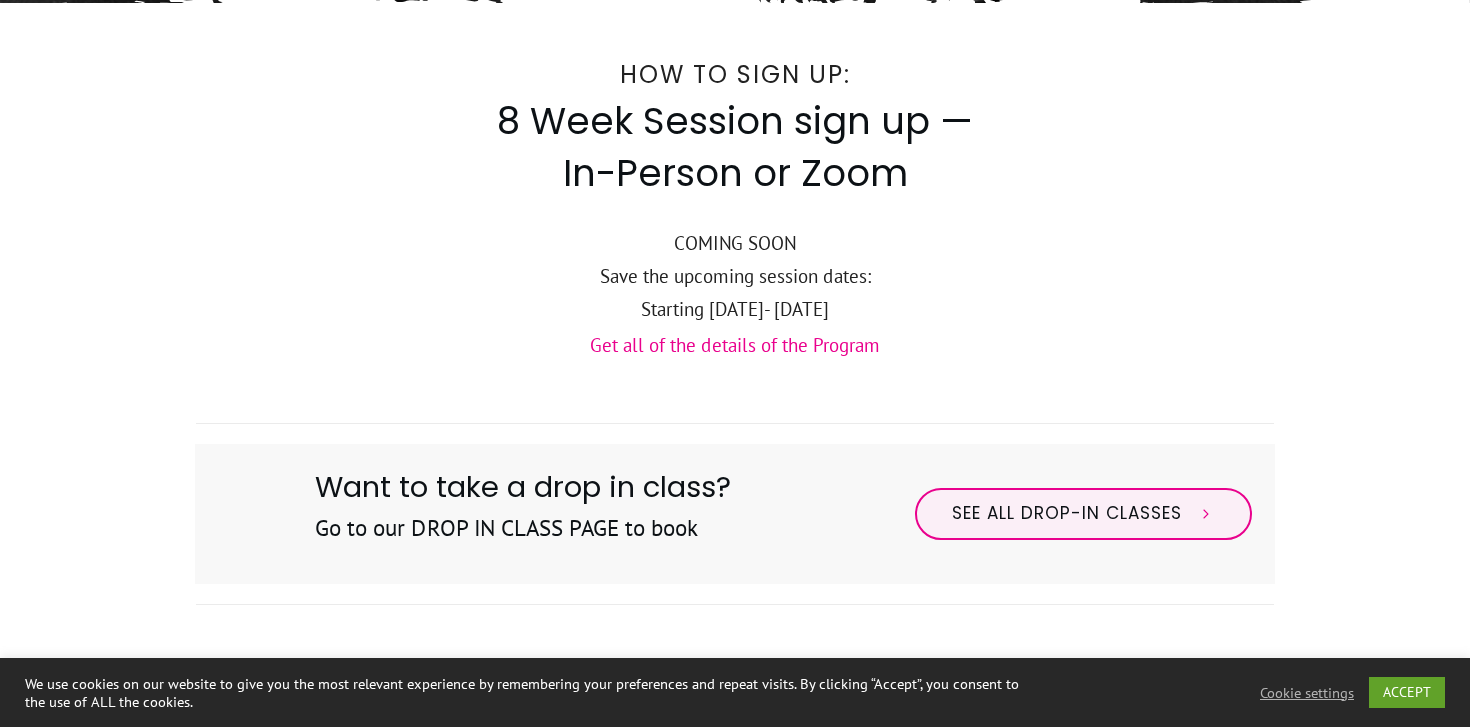 scroll, scrollTop: 761, scrollLeft: 0, axis: vertical 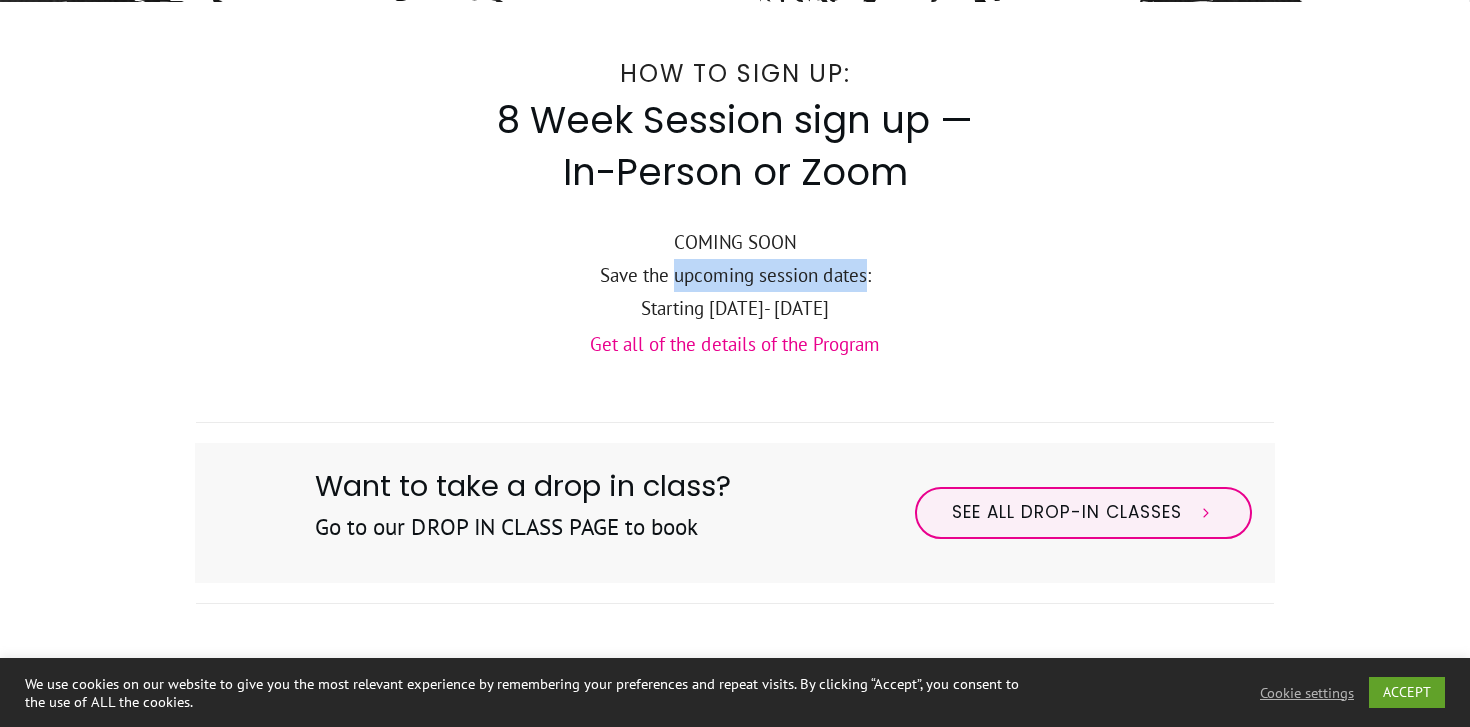 drag, startPoint x: 675, startPoint y: 279, endPoint x: 863, endPoint y: 275, distance: 188.04254 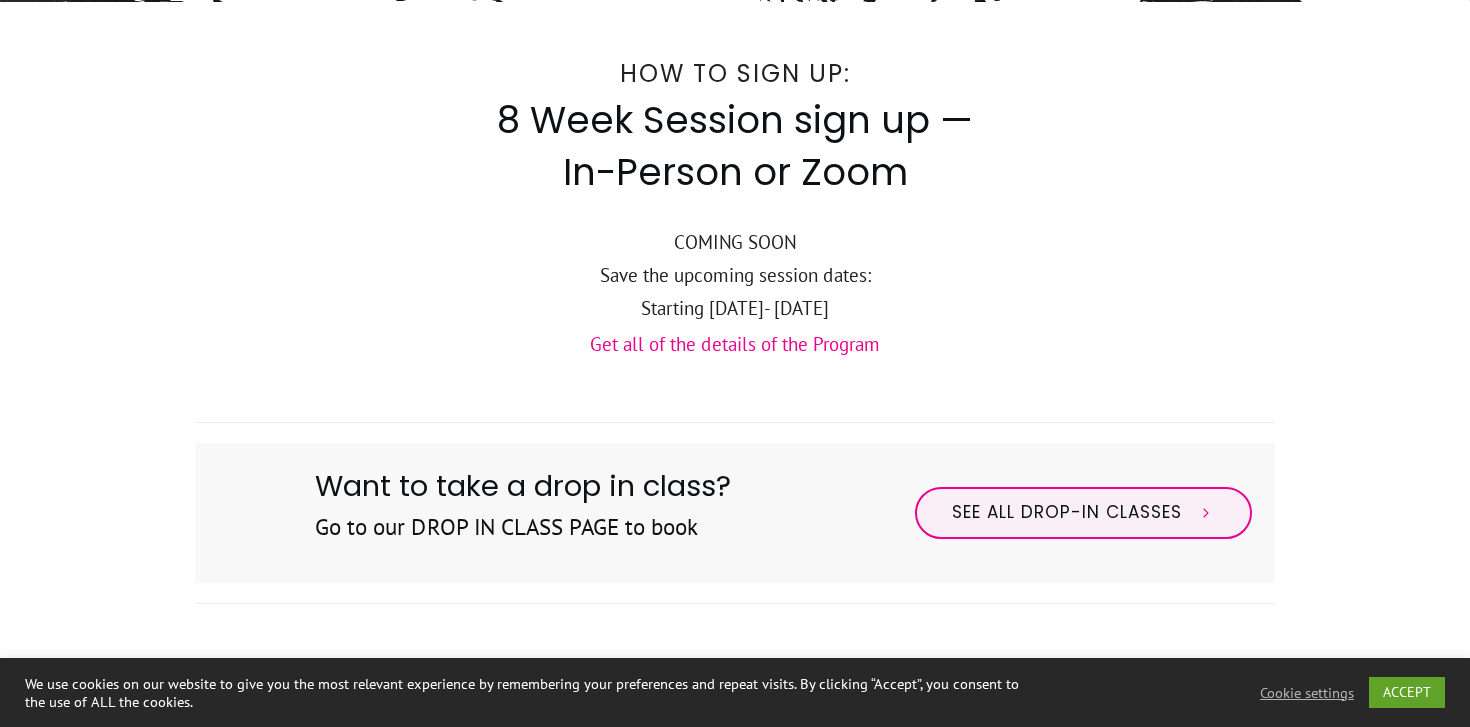 drag, startPoint x: 533, startPoint y: 308, endPoint x: 796, endPoint y: 305, distance: 263.01712 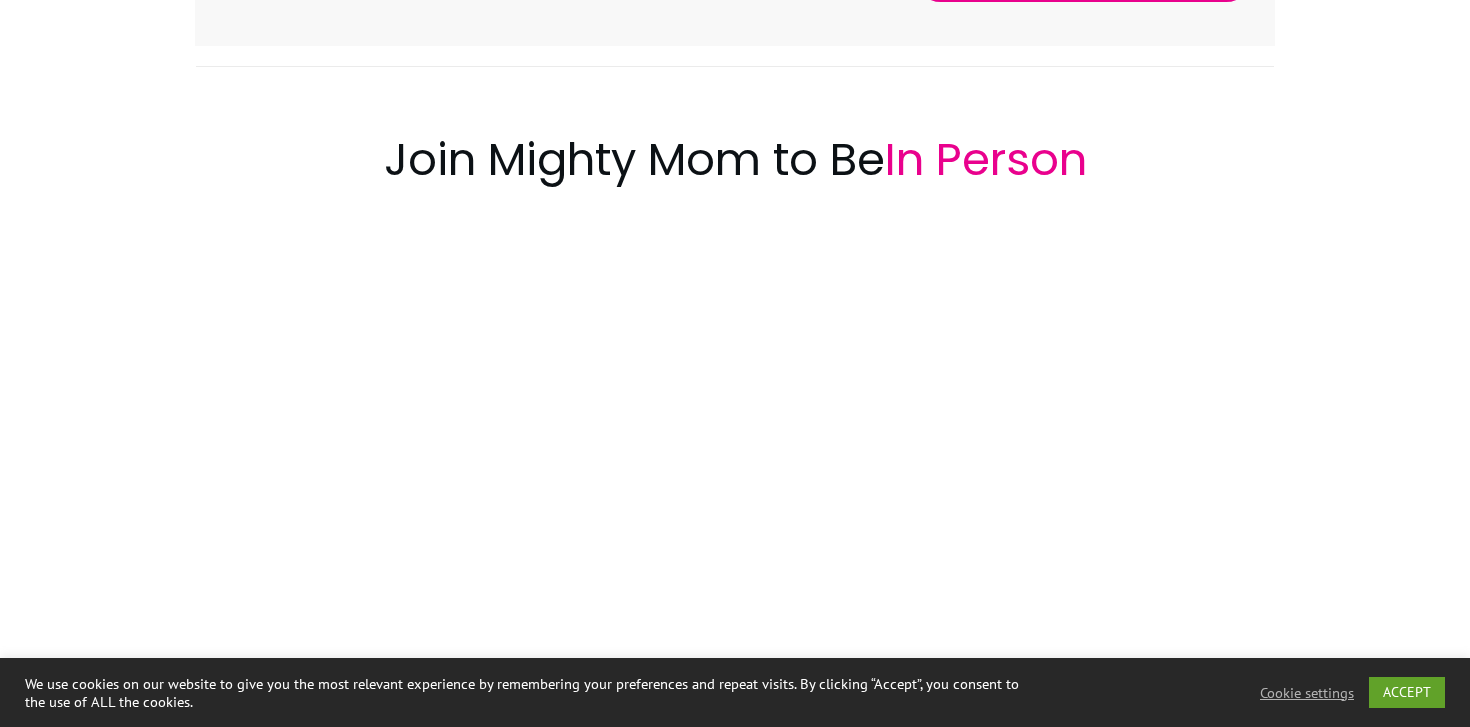 scroll, scrollTop: 1334, scrollLeft: 0, axis: vertical 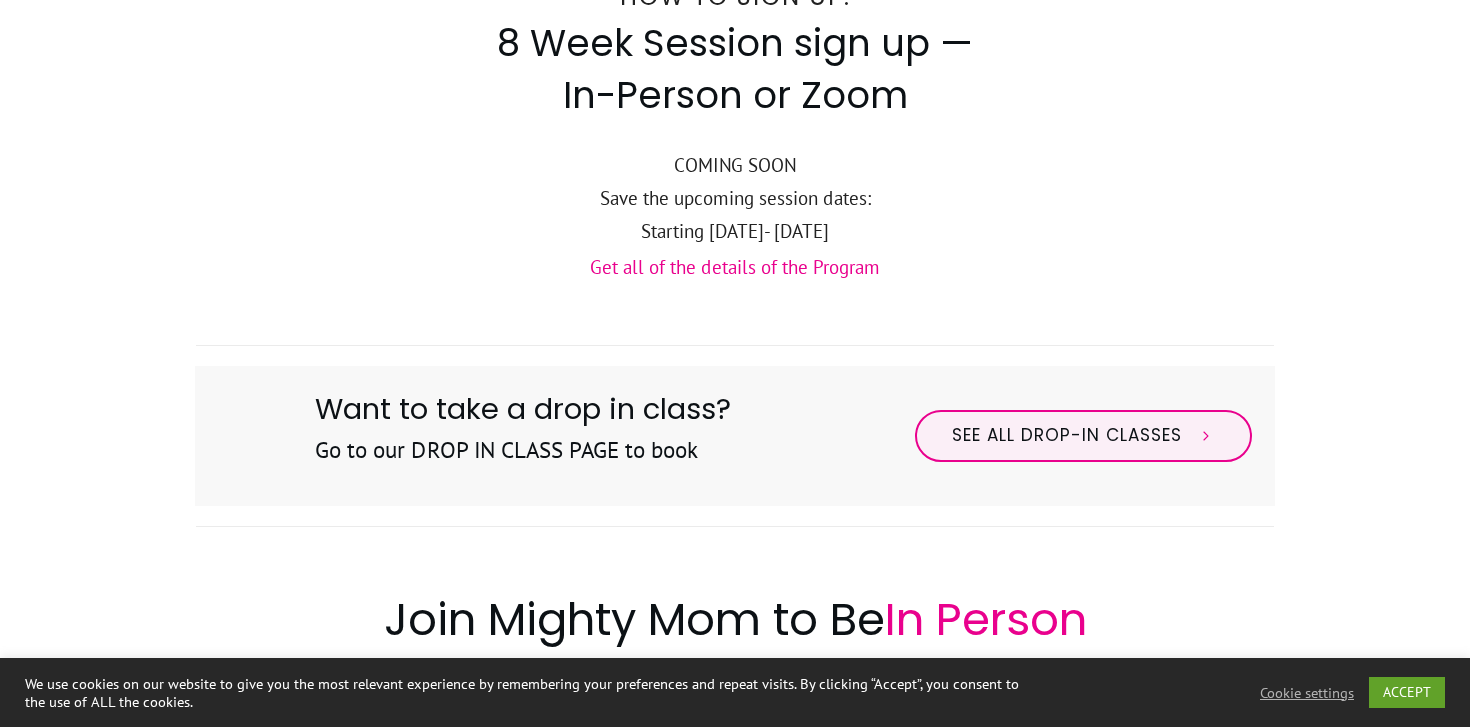 click on "Get all of the details of the Program" at bounding box center [735, 267] 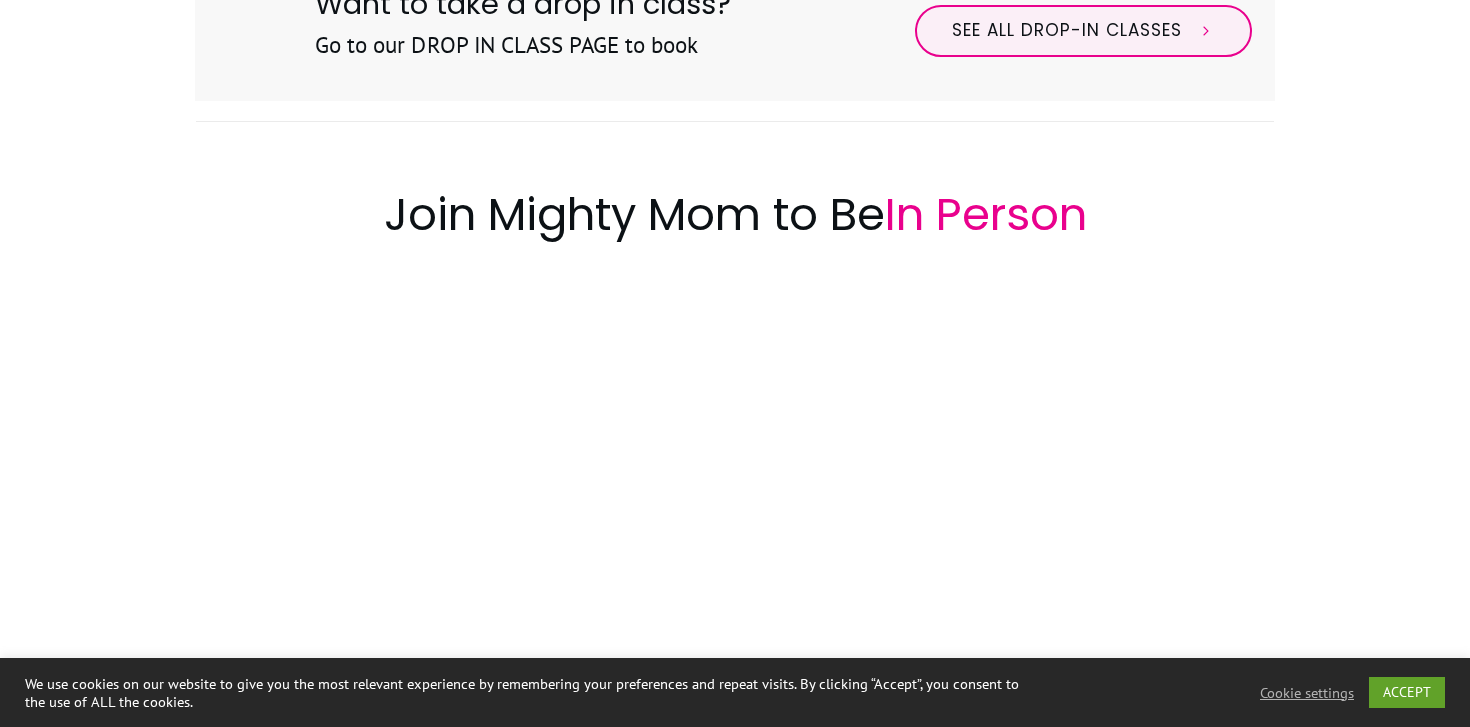 scroll, scrollTop: 1164, scrollLeft: 0, axis: vertical 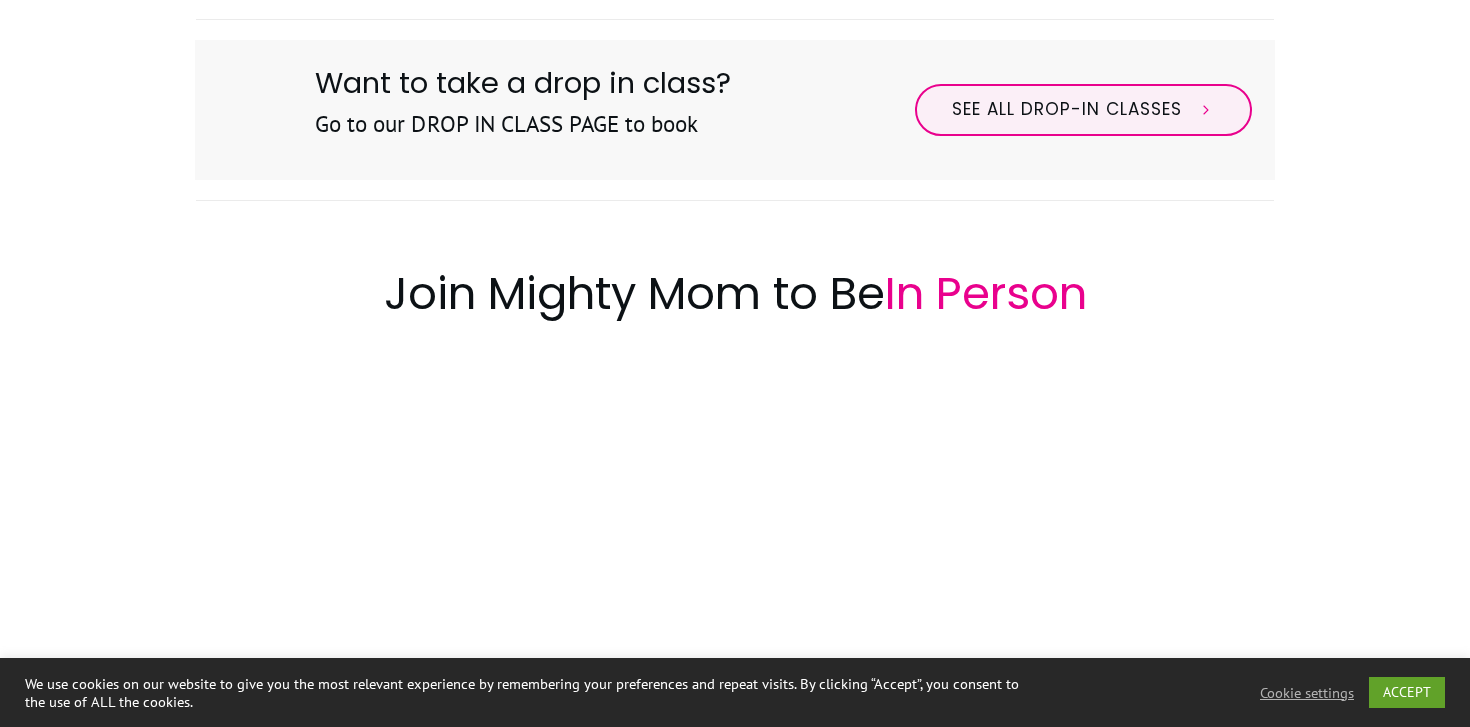 click on "In Person" at bounding box center (986, 293) 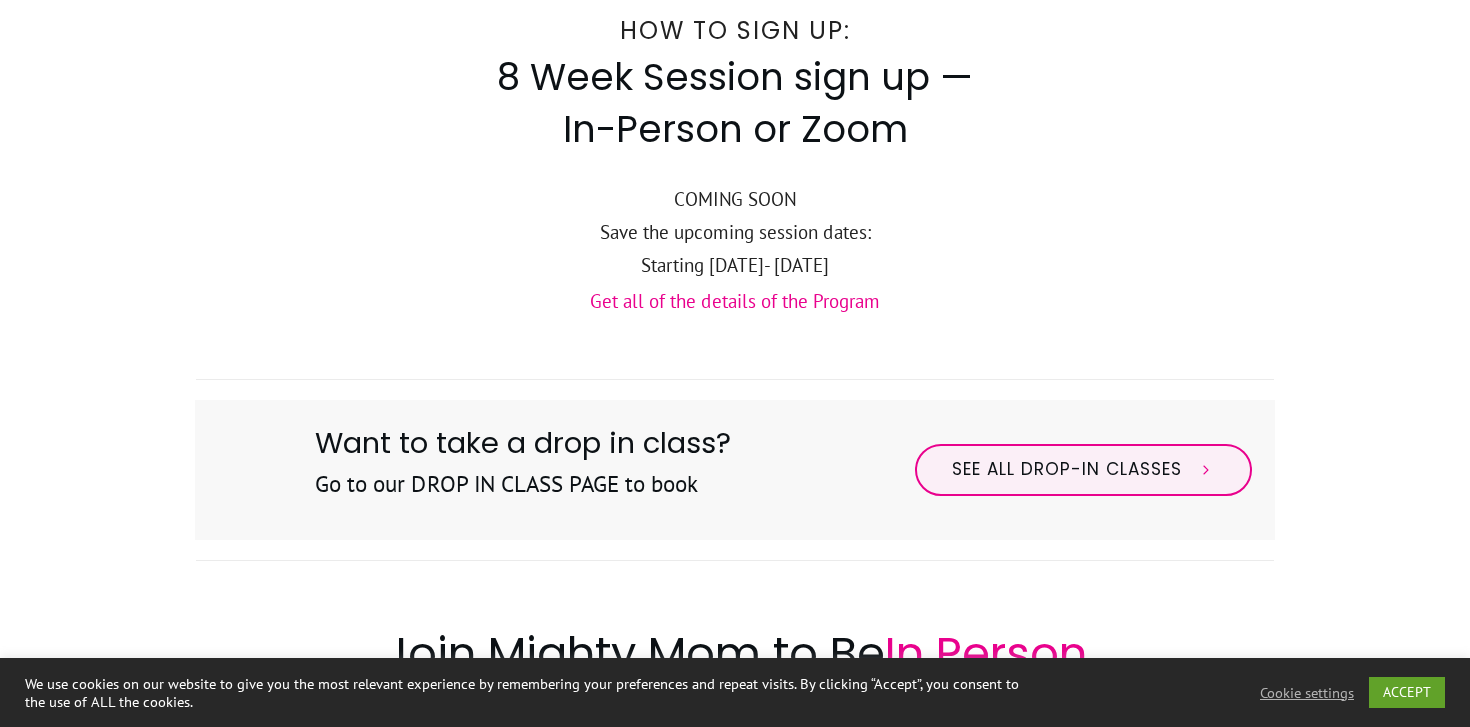 scroll, scrollTop: 735, scrollLeft: 0, axis: vertical 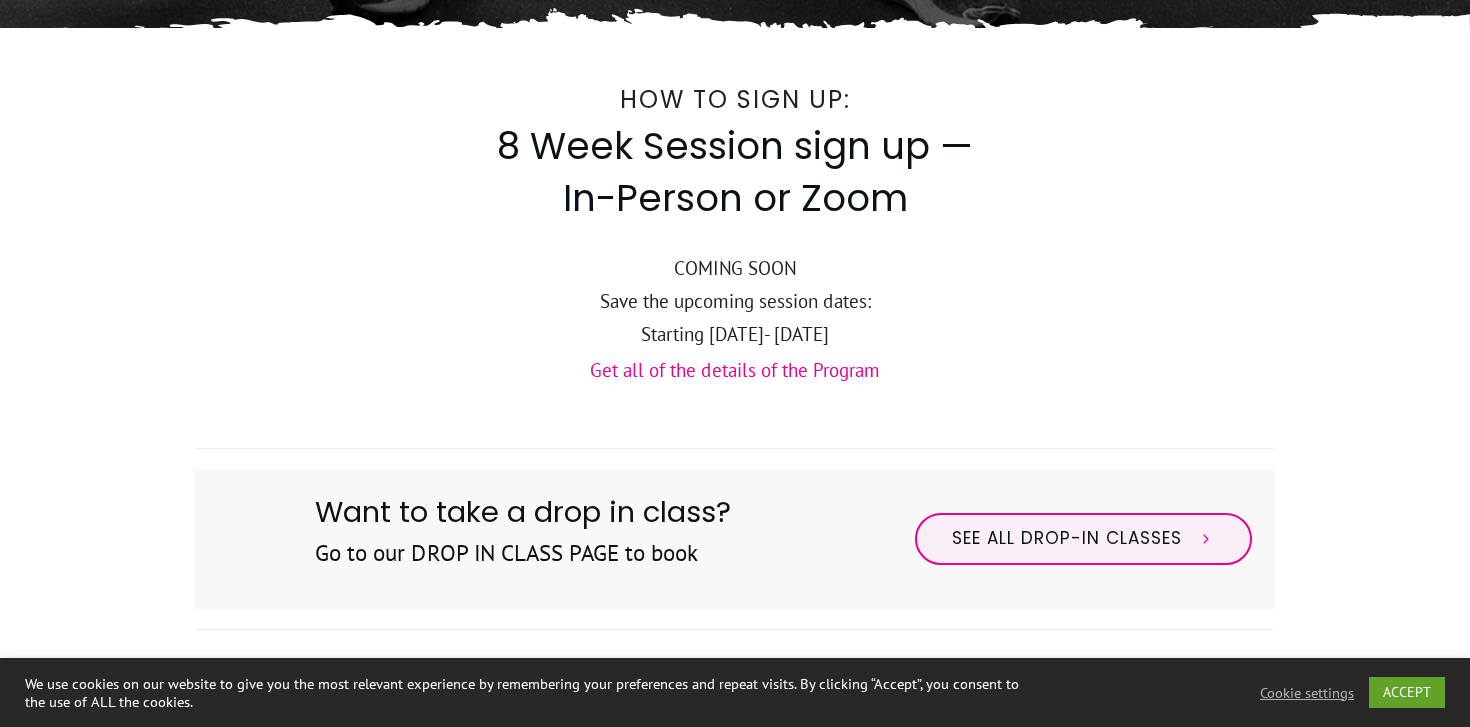 click on "Get all of the details of the Program" at bounding box center [735, 370] 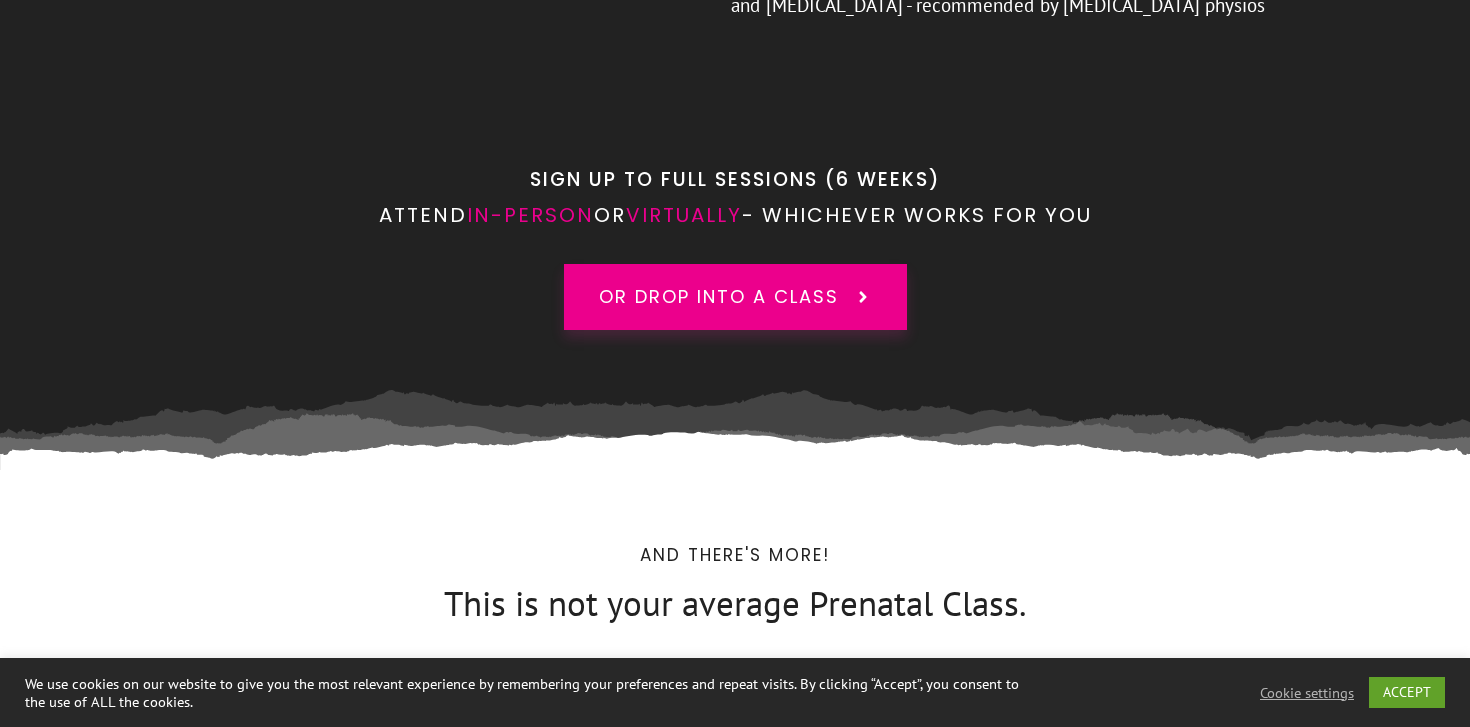 scroll, scrollTop: 8699, scrollLeft: 0, axis: vertical 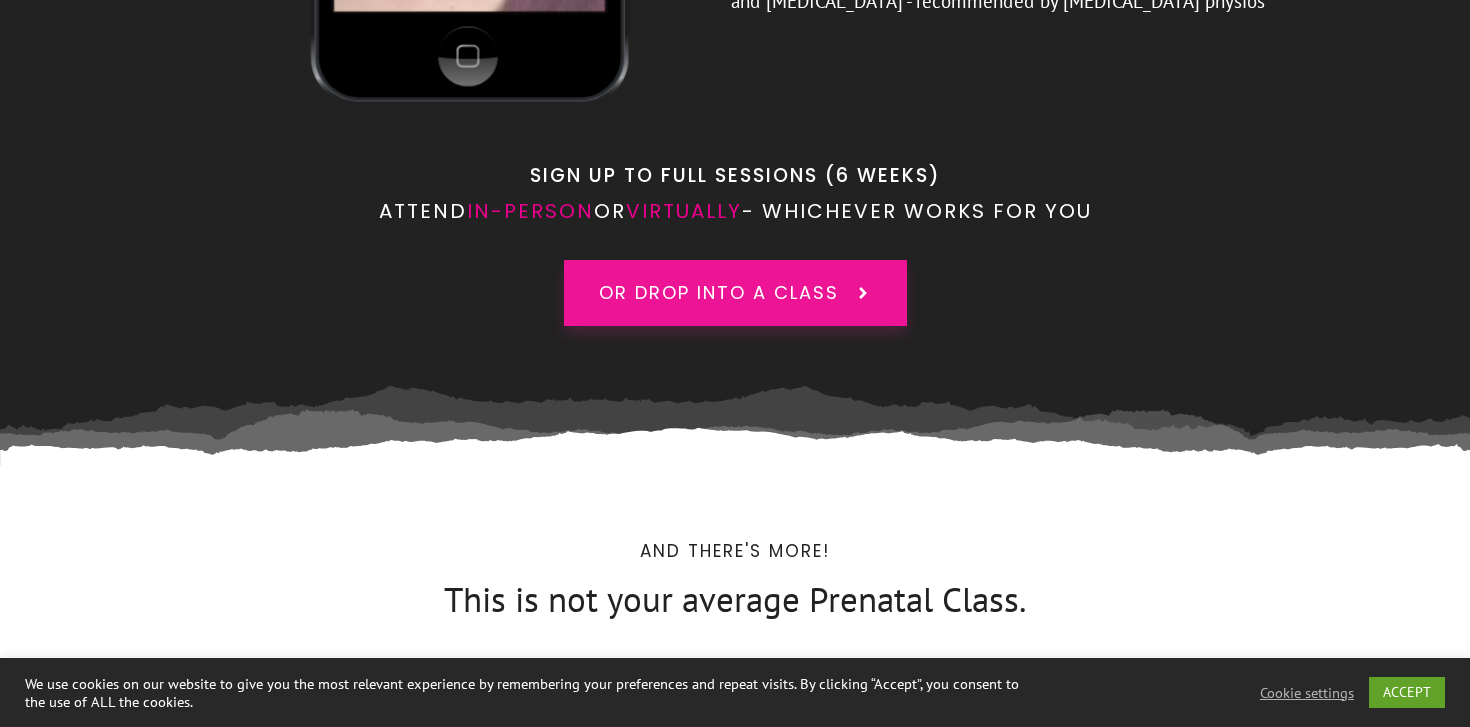 click on "or drop into a class" at bounding box center [719, 293] 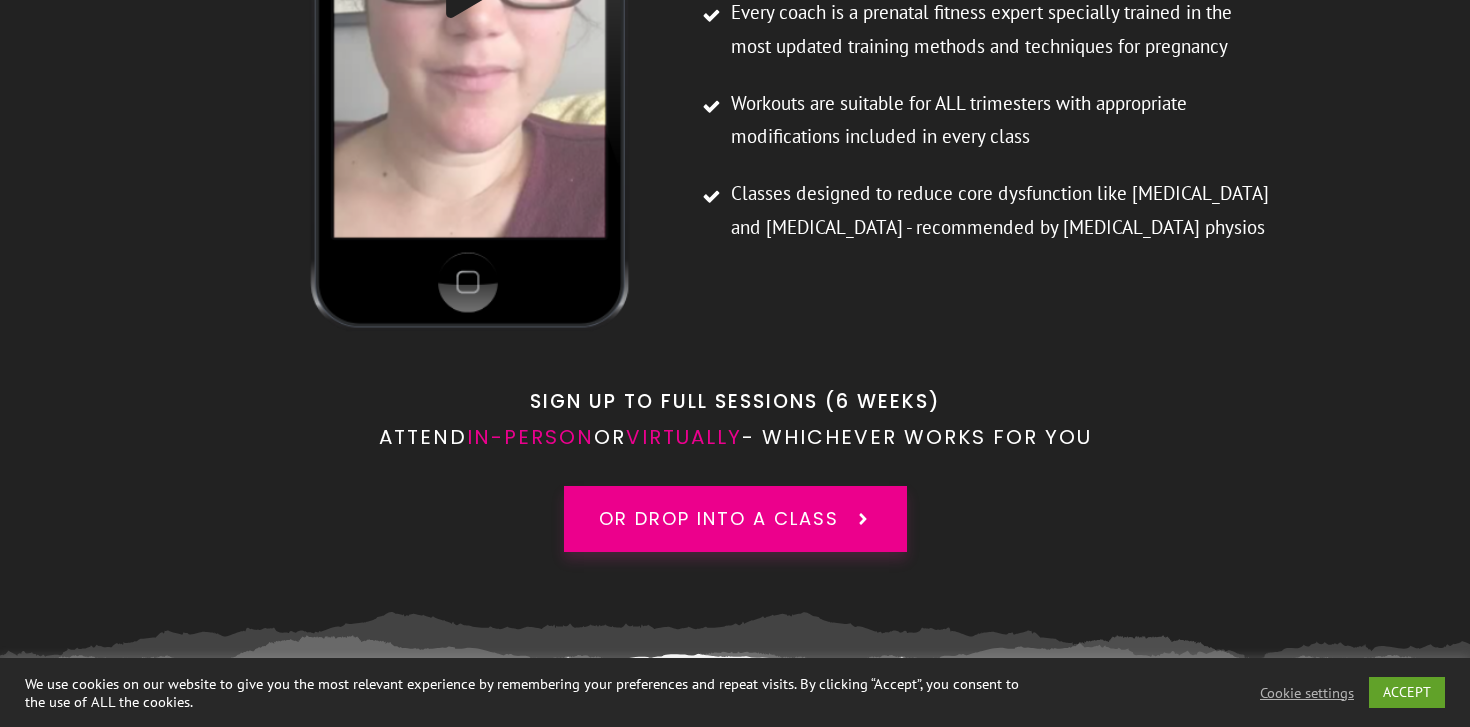 scroll, scrollTop: 8520, scrollLeft: 0, axis: vertical 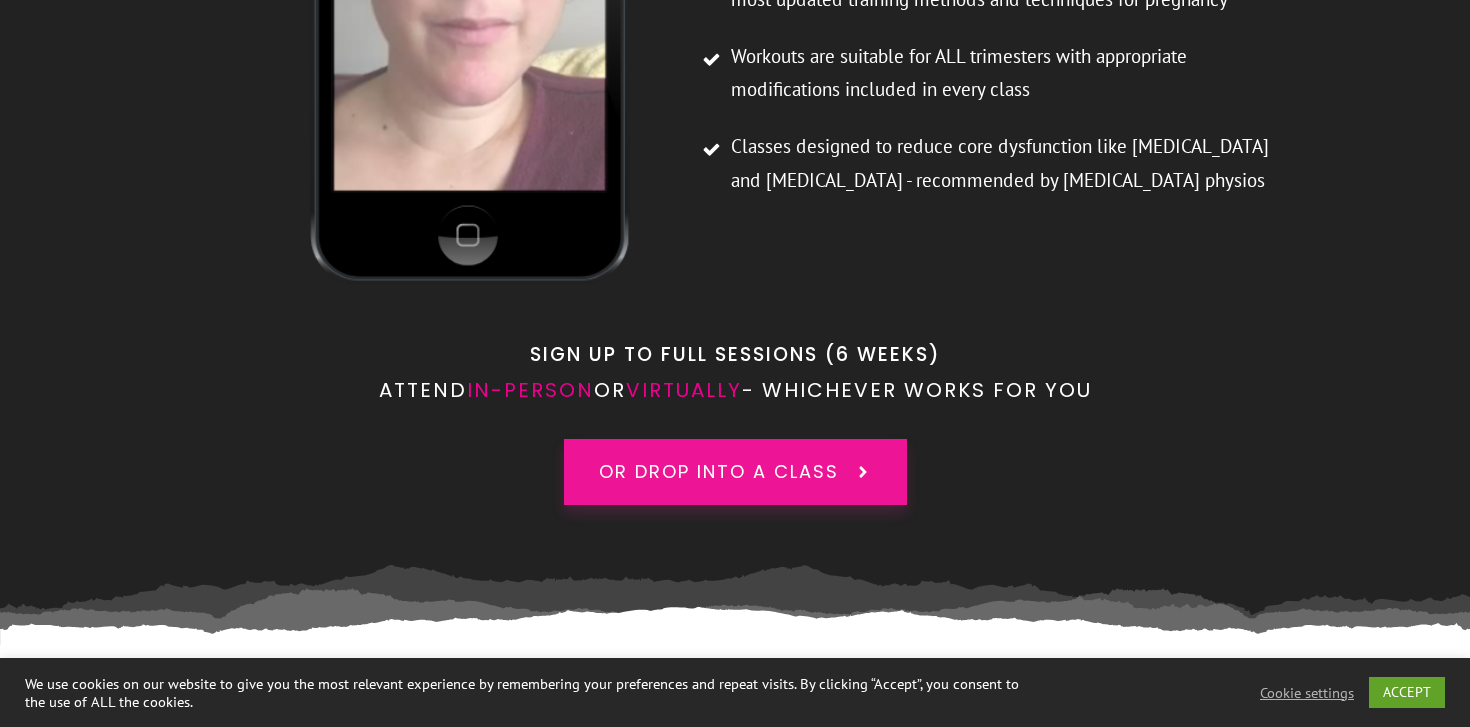 click on "or drop into a class" at bounding box center [719, 472] 